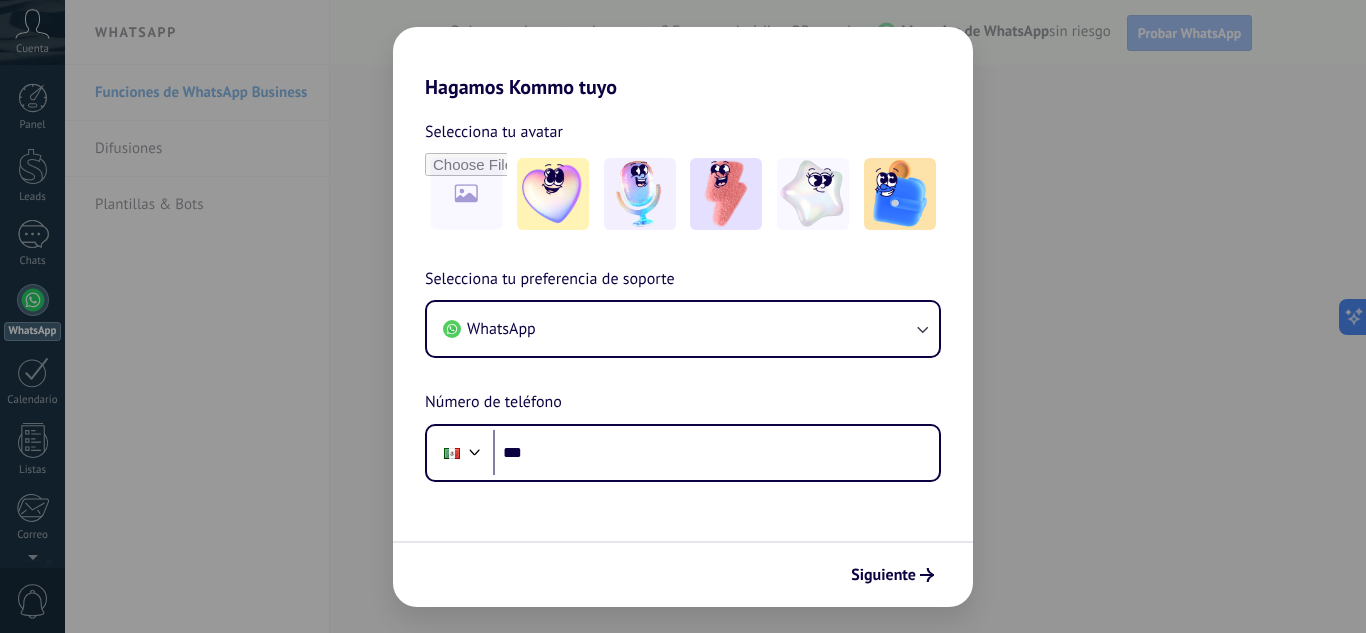 scroll, scrollTop: 0, scrollLeft: 0, axis: both 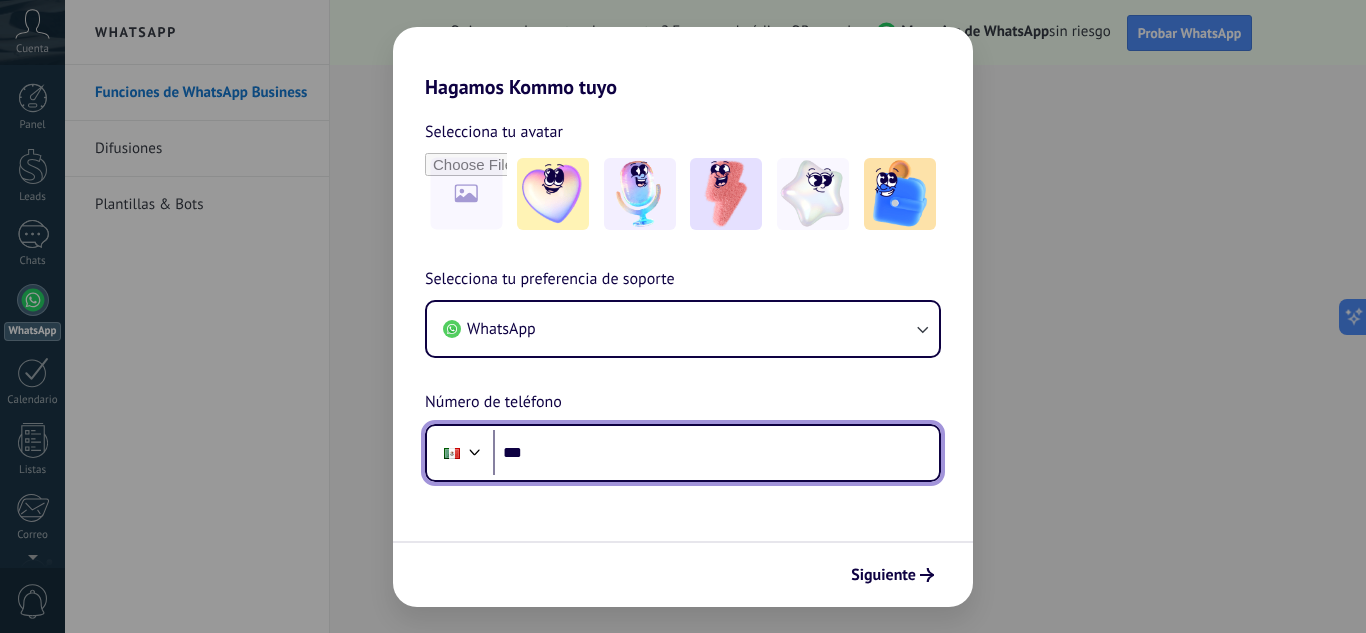 click on "***" at bounding box center [716, 453] 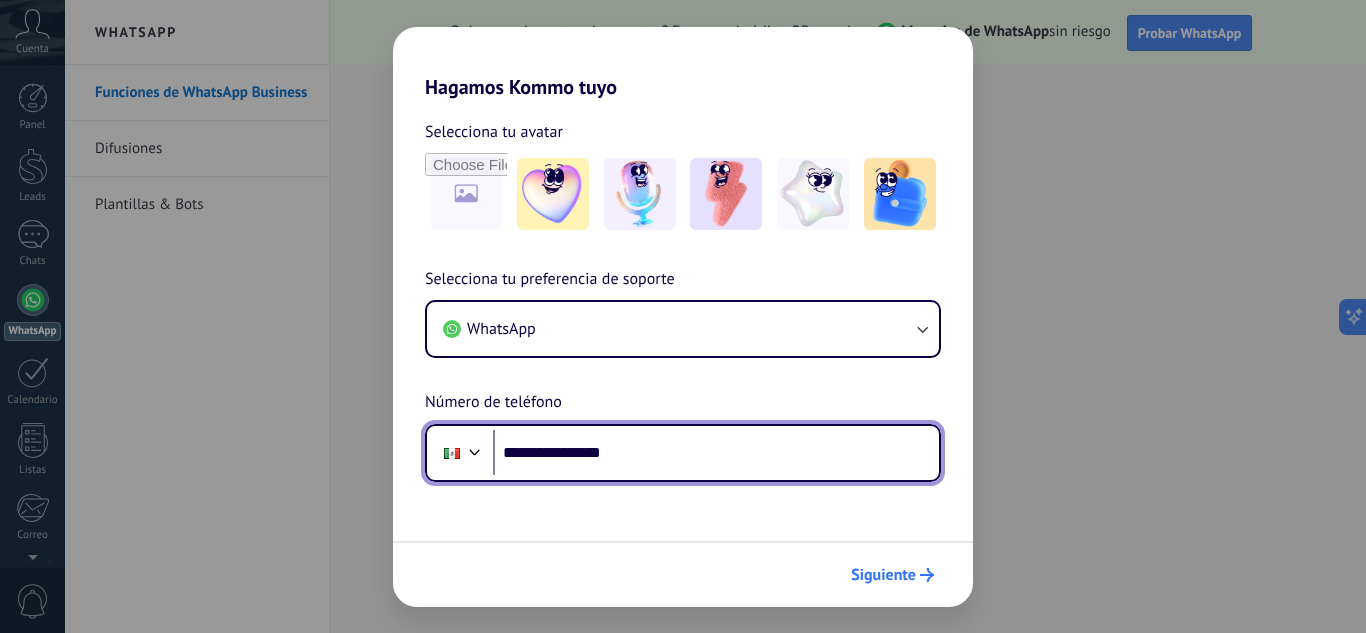 type on "**********" 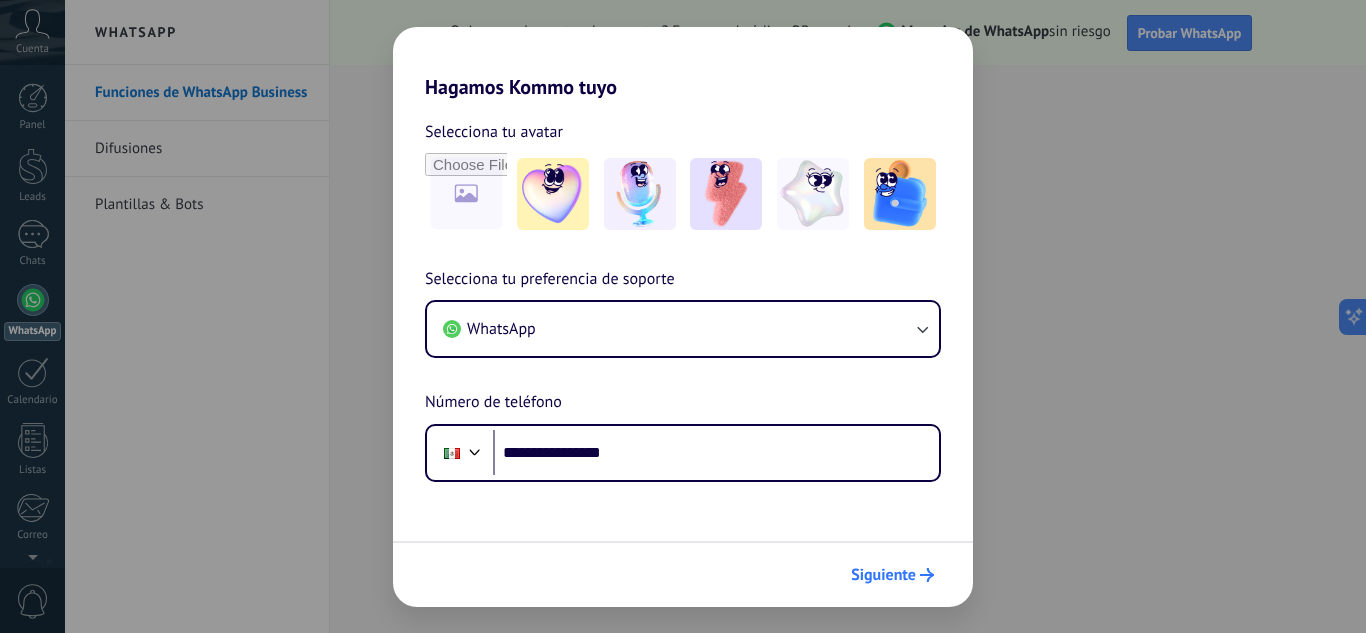 click on "Siguiente" at bounding box center (883, 575) 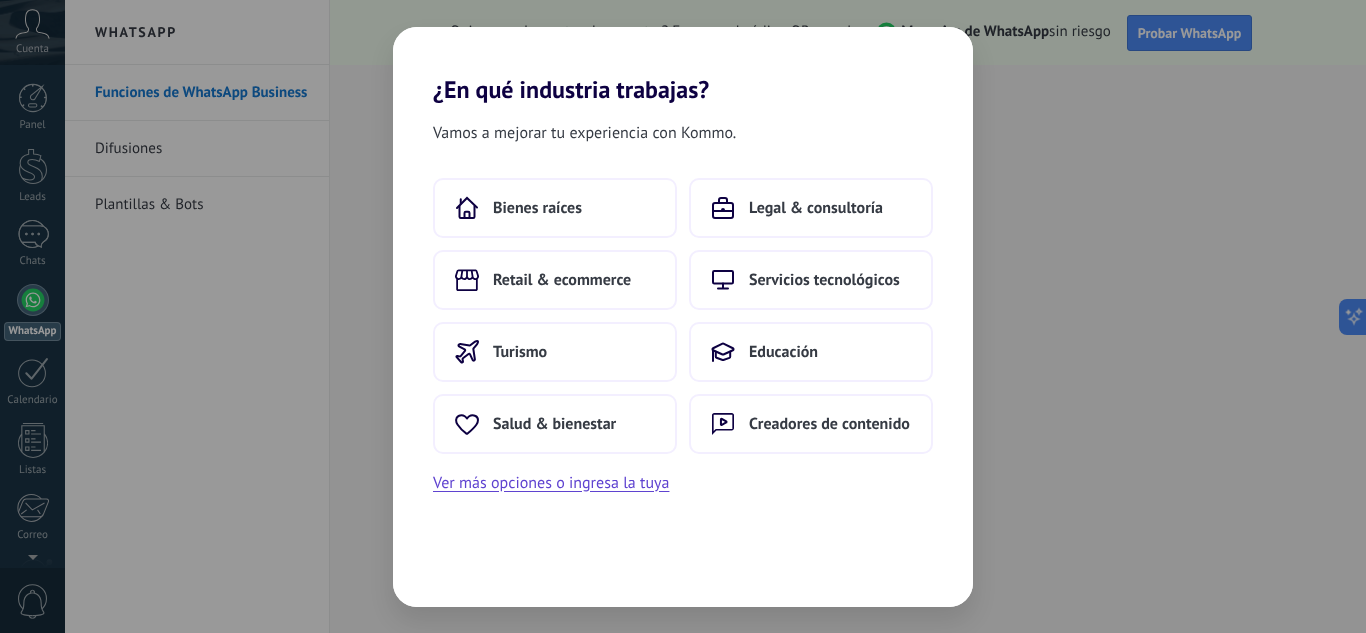 scroll, scrollTop: 0, scrollLeft: 0, axis: both 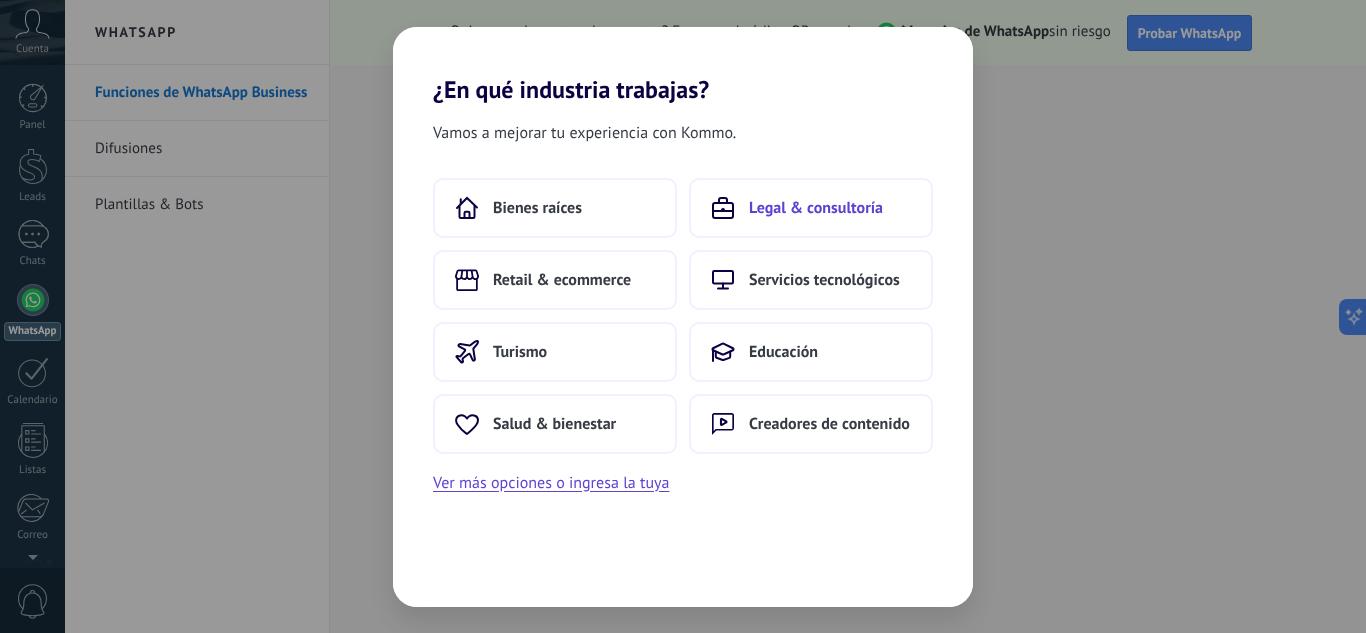 click on "Legal & consultoría" at bounding box center (811, 208) 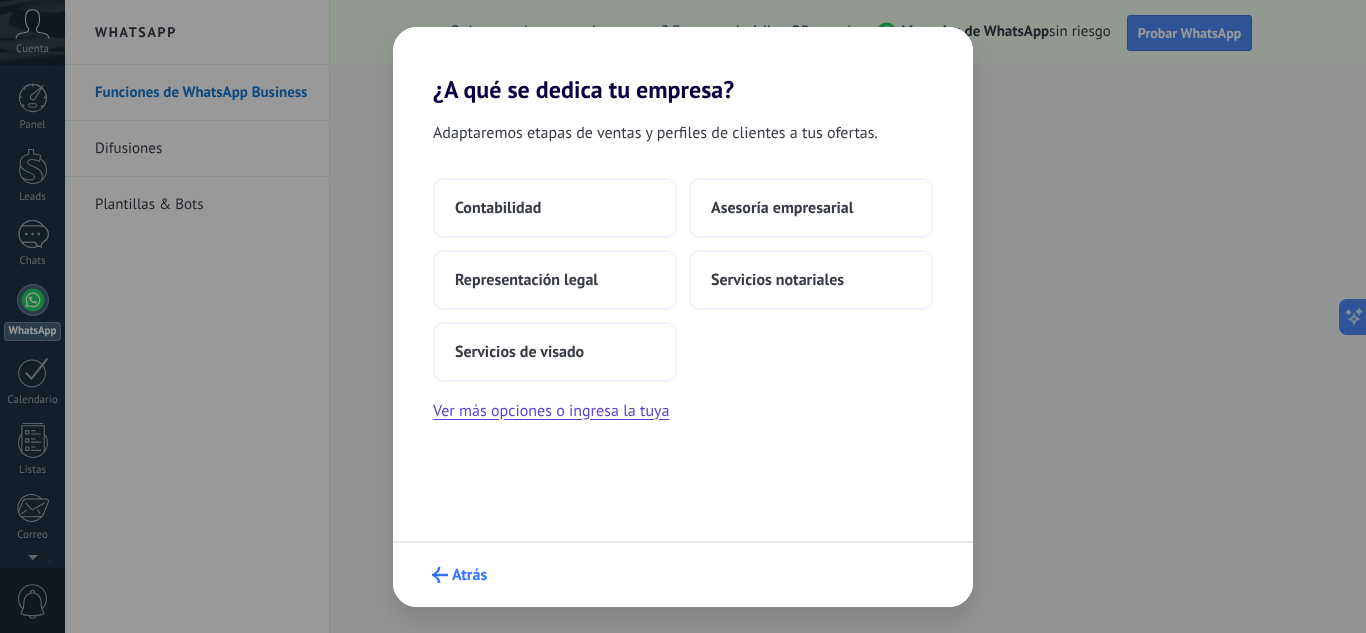 click at bounding box center [440, 575] 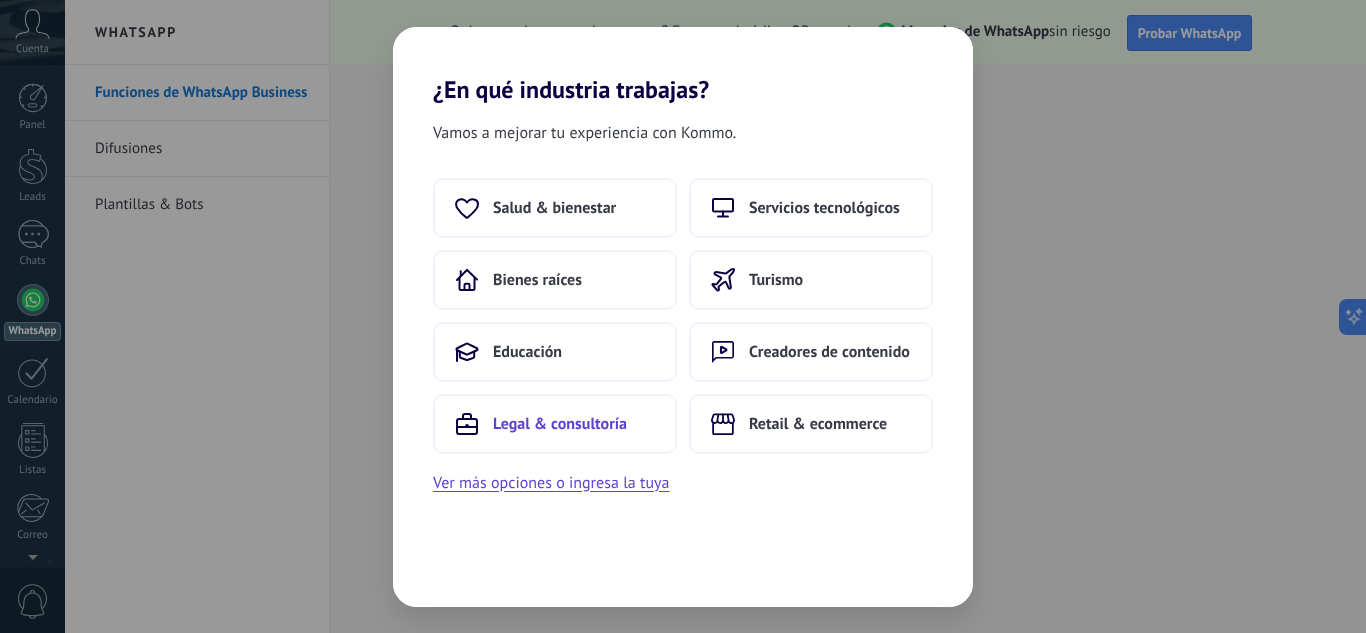 click on "Legal & consultoría" at bounding box center [554, 208] 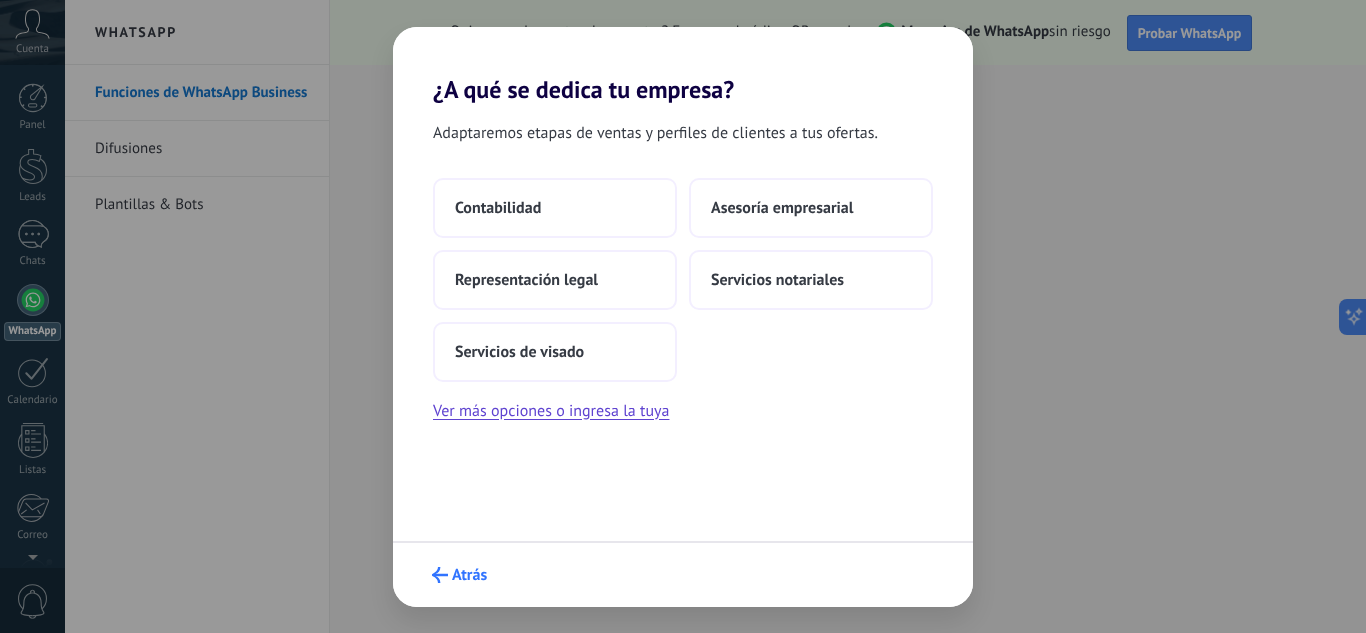 click at bounding box center [440, 575] 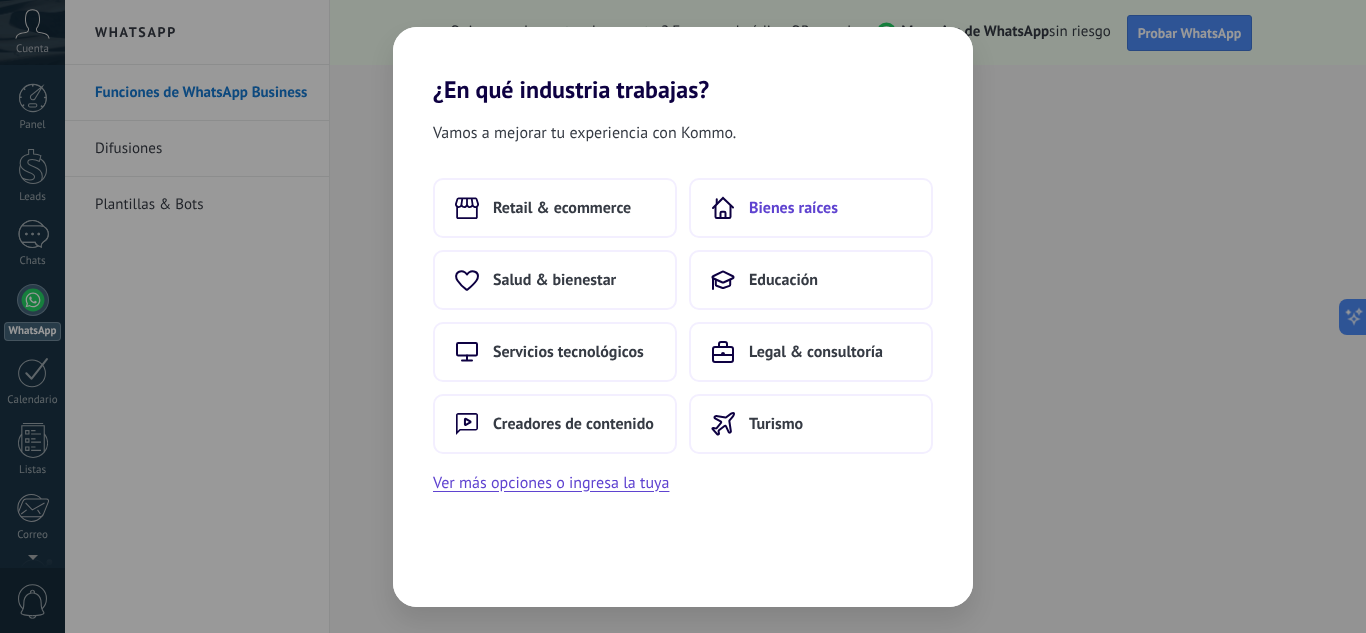 click on "Bienes raíces" at bounding box center (811, 208) 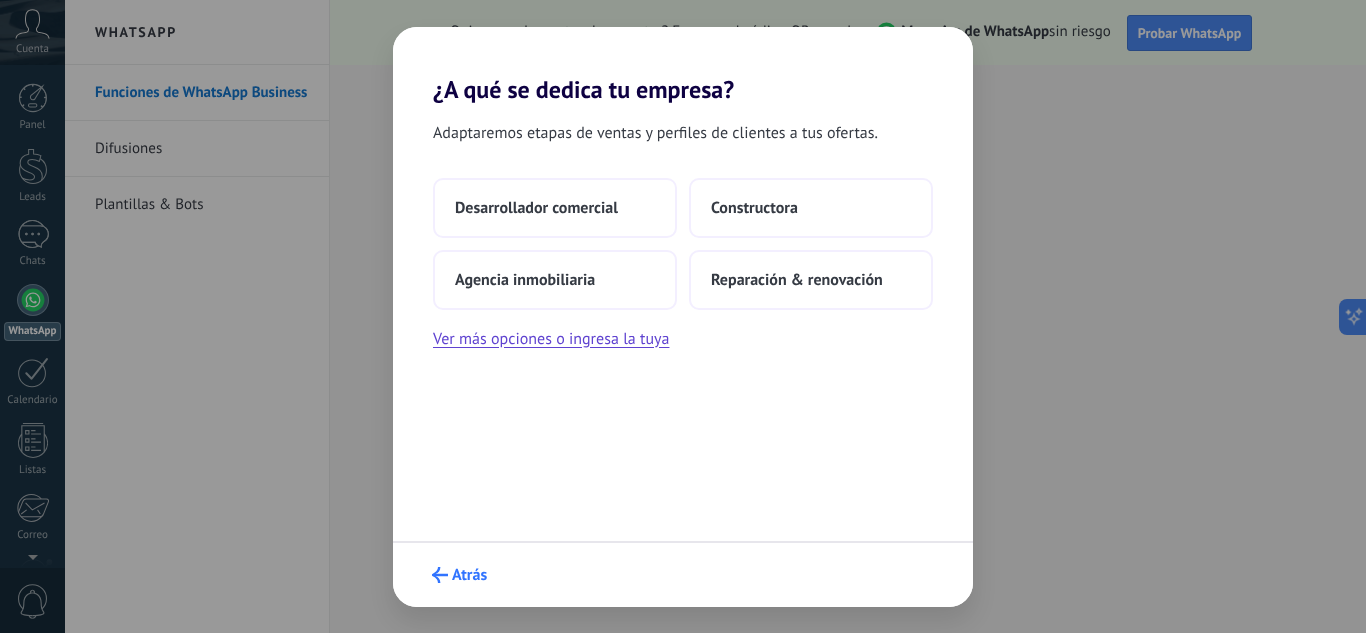 click on "Atrás" at bounding box center [459, 575] 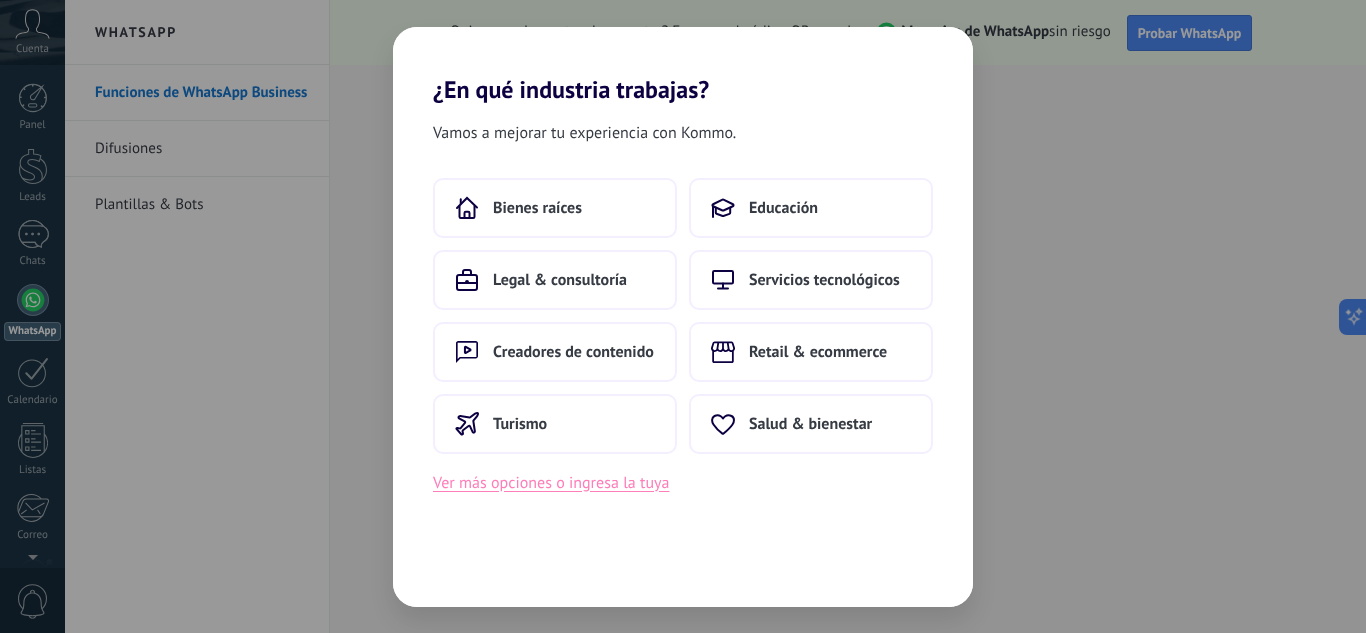 click on "Ver más opciones o ingresa la tuya" at bounding box center (551, 483) 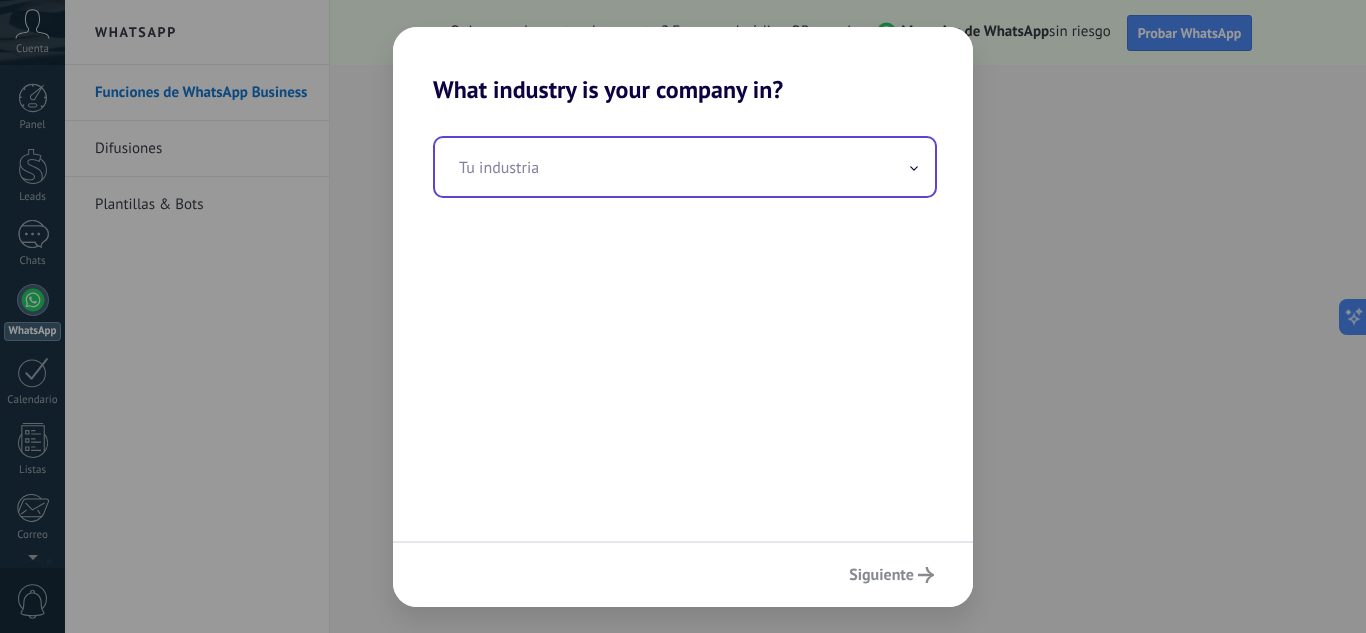 click at bounding box center [685, 167] 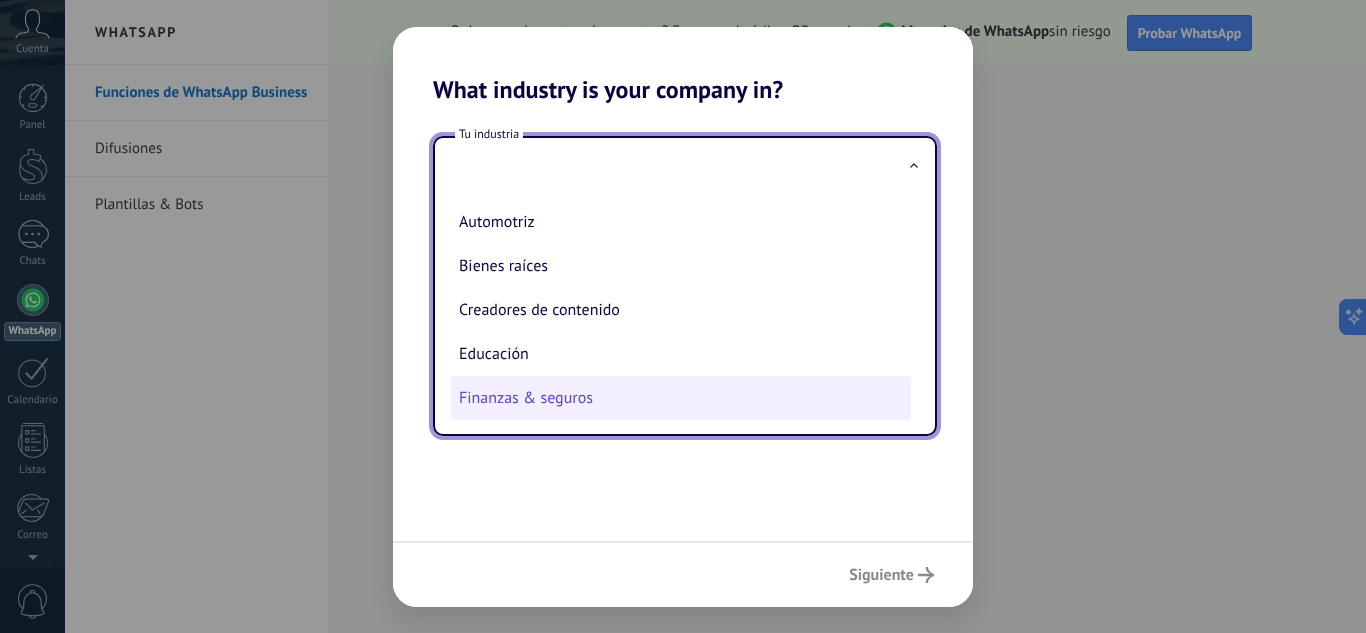 click on "Finanzas & seguros" at bounding box center [681, 398] 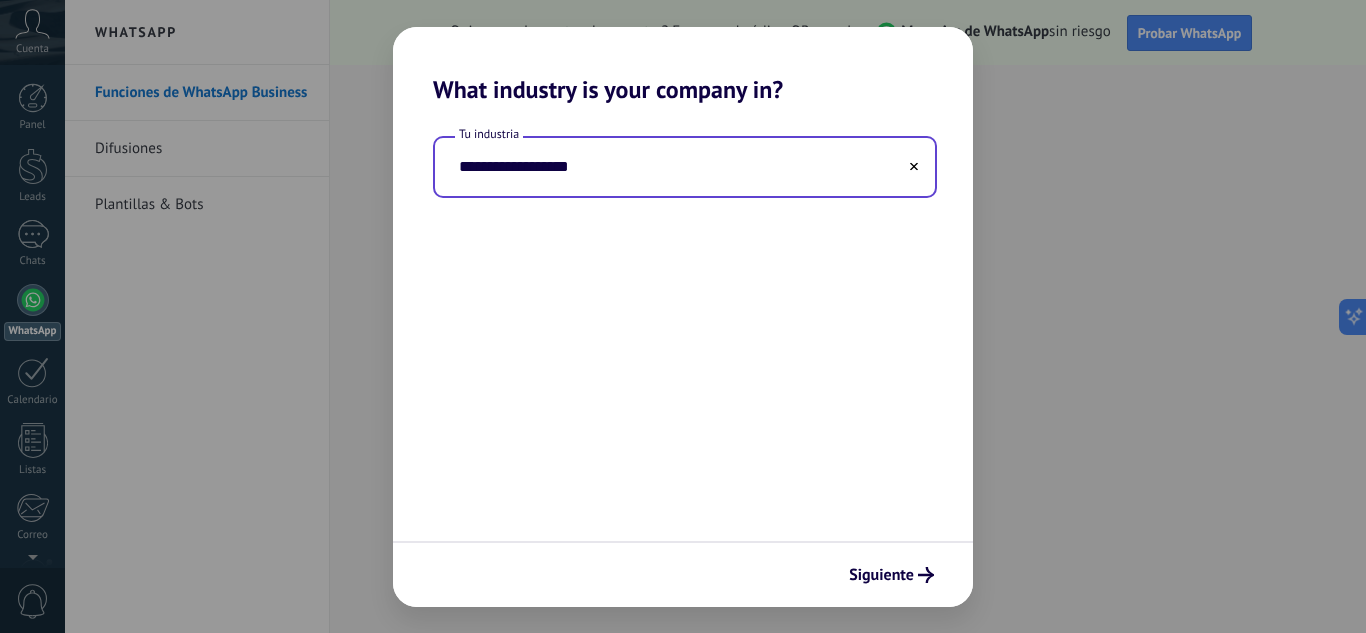 drag, startPoint x: 601, startPoint y: 175, endPoint x: 524, endPoint y: 172, distance: 77.05842 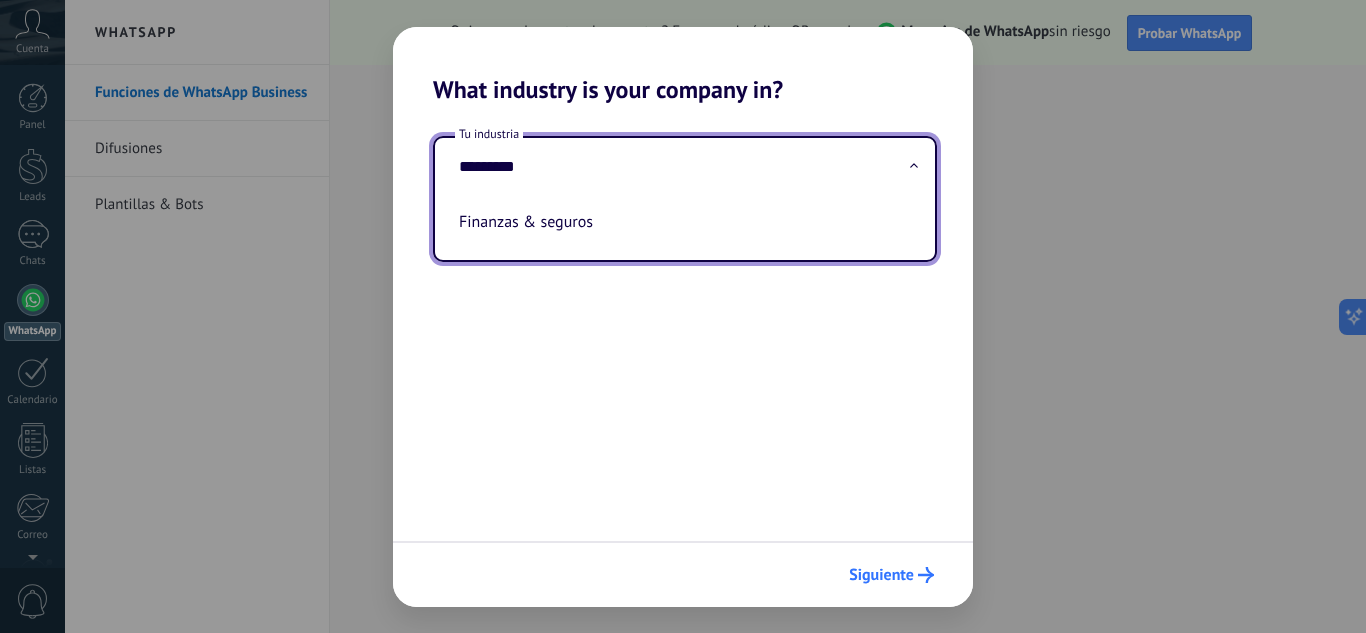 type on "********" 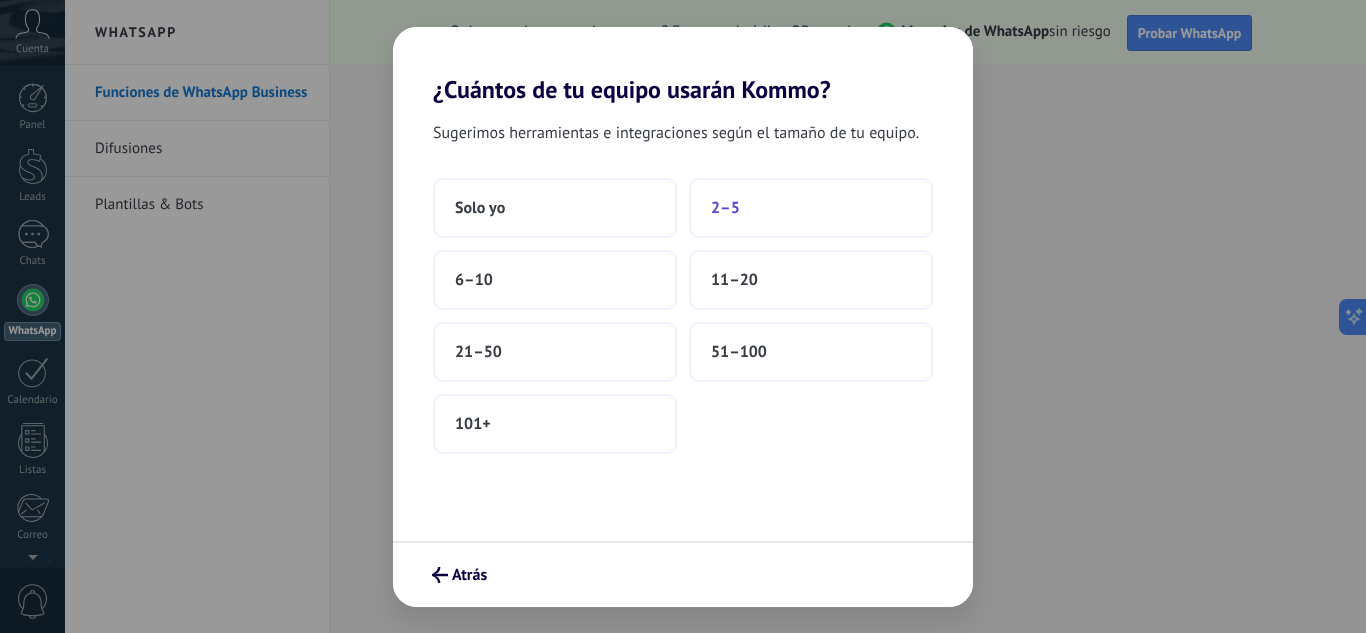 click on "2–5" at bounding box center (480, 208) 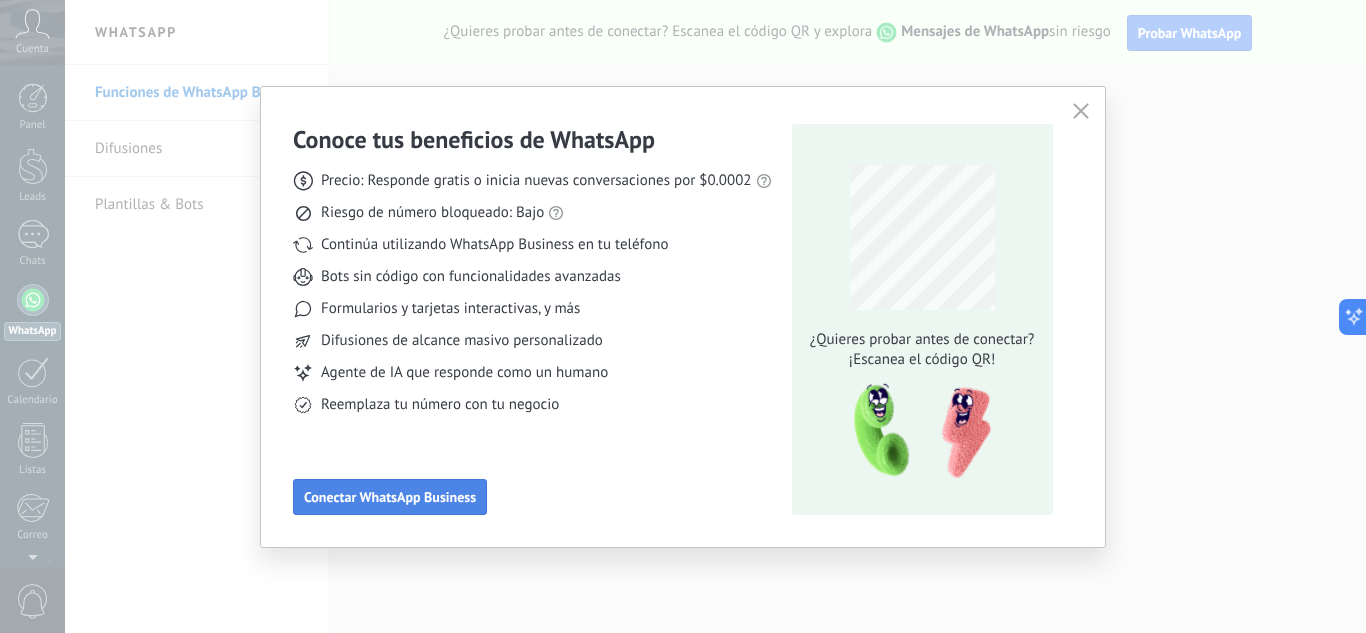 click on "Conectar WhatsApp Business" at bounding box center [390, 497] 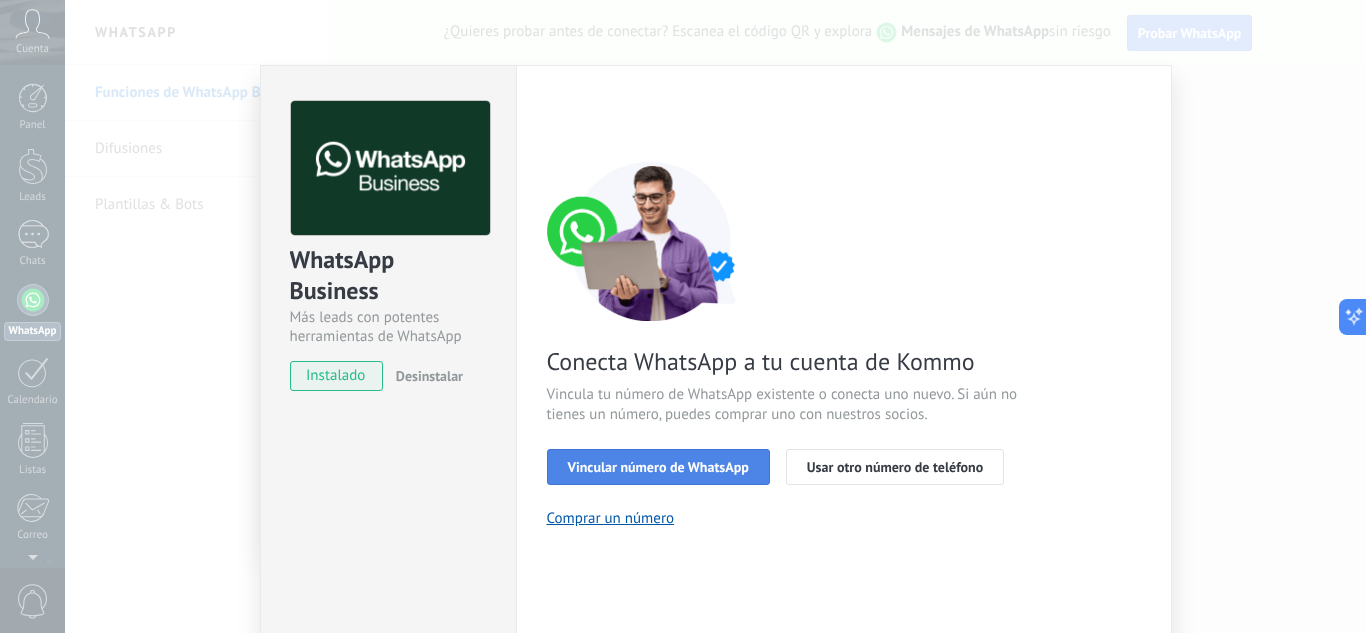 click on "Vincular número de WhatsApp" at bounding box center [658, 467] 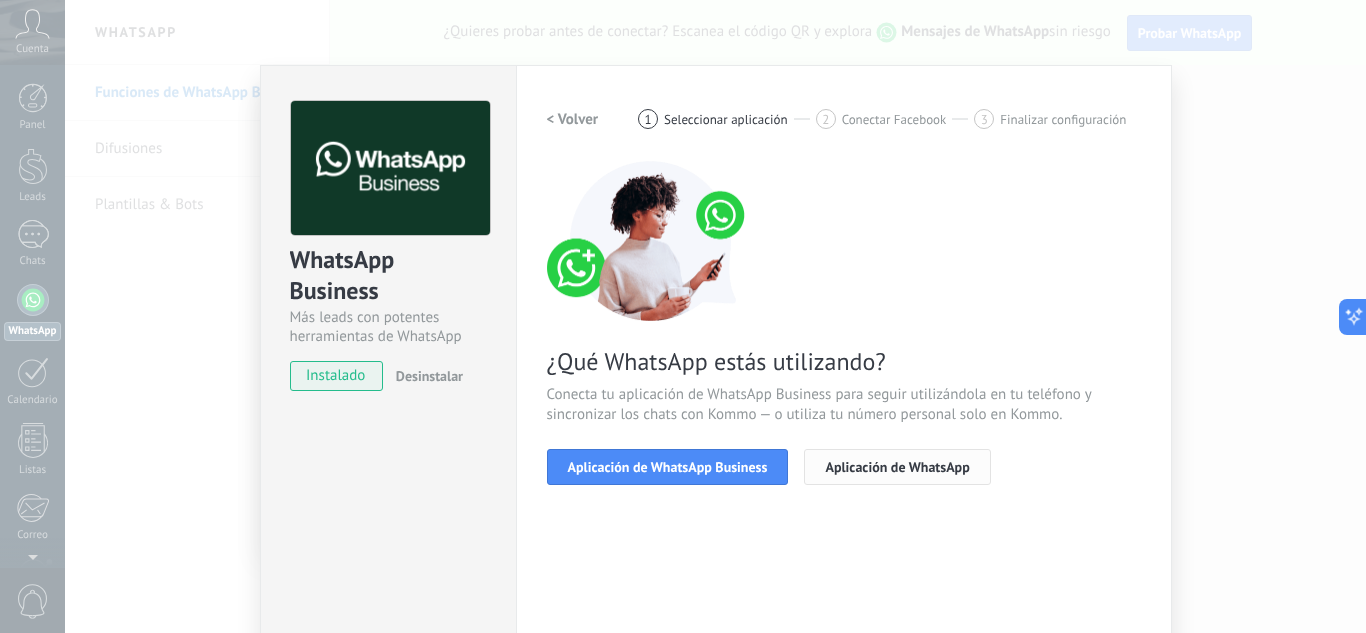 click on "Aplicación de WhatsApp" at bounding box center (897, 467) 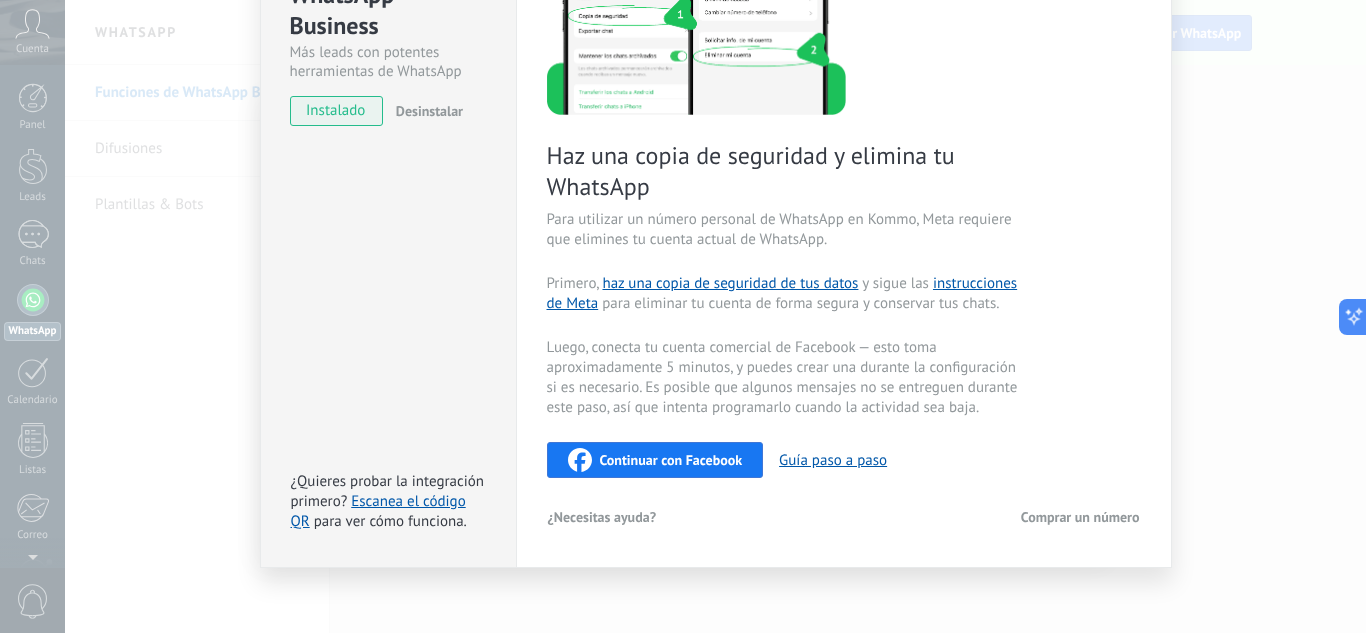 scroll, scrollTop: 274, scrollLeft: 0, axis: vertical 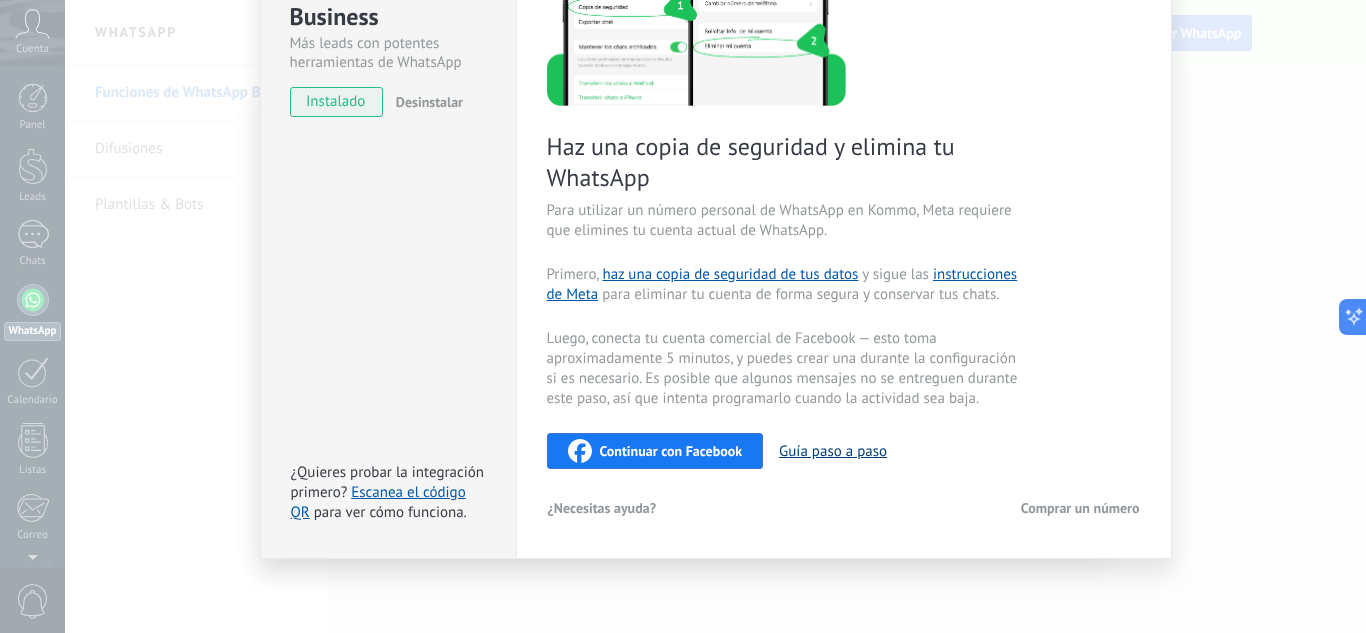 click on "Guía paso a paso" at bounding box center (833, 451) 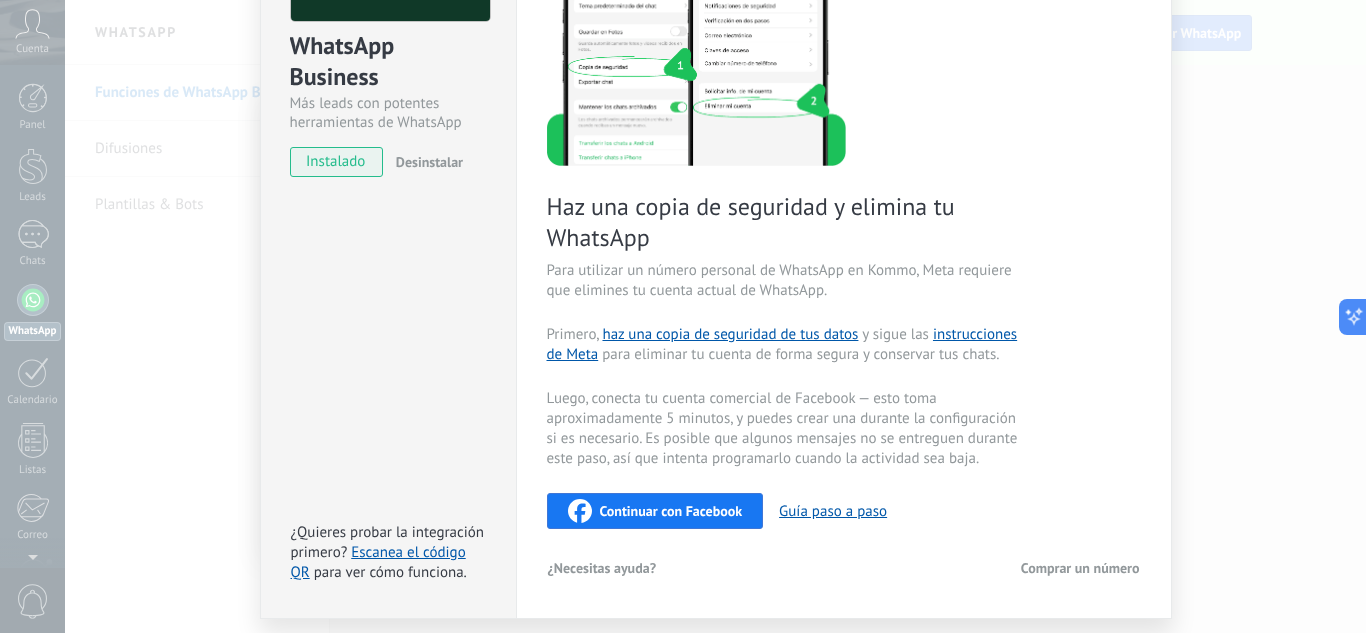 scroll, scrollTop: 274, scrollLeft: 0, axis: vertical 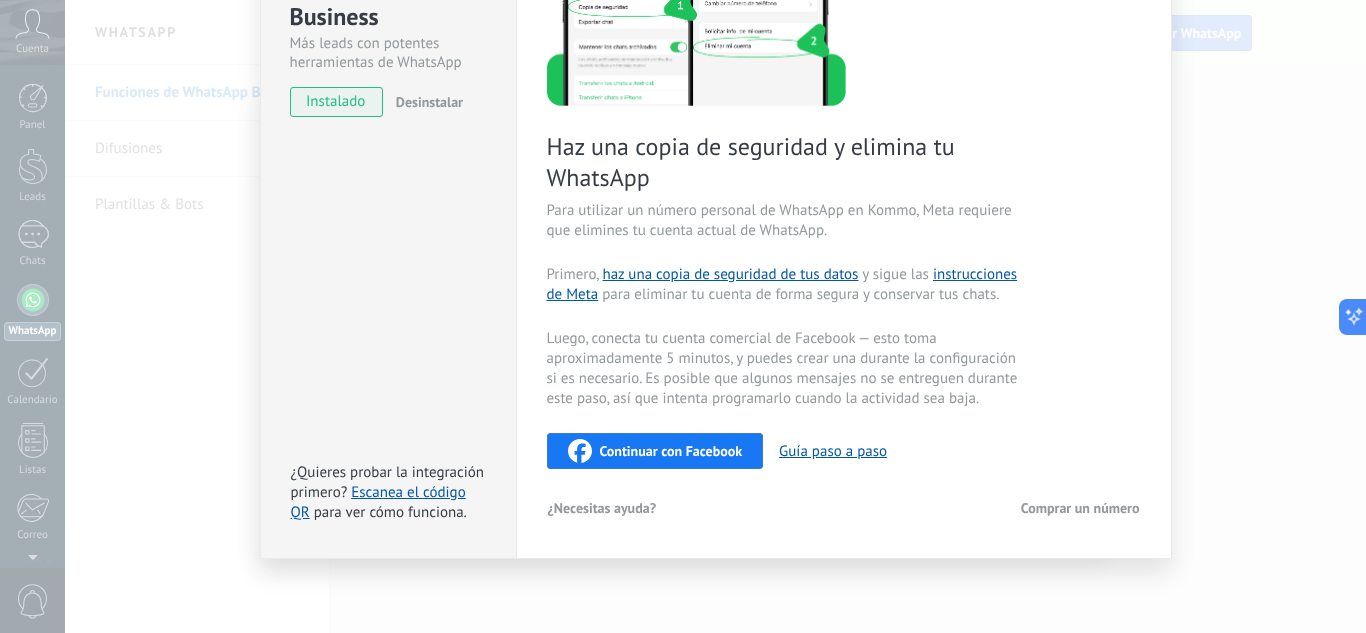 click on "WhatsApp Business Más leads con potentes herramientas de WhatsApp instalado Desinstalar ¿Quieres probar la integración primero?   Escanea el código QR   para ver cómo funciona. Configuraciones Autorizaciones This tab logs the users who have granted integration access to this account. If you want to to remove a user's ability to send requests to the account on behalf of this integration, you can revoke access. If access is revoked from all users, the integration will stop working. This app is installed, but no one has given it access yet. WhatsApp Cloud API más _:   Guardar   Volver 1 Seleccionar aplicación 2 Conectar Facebook  3 Finalizar configuración Haz una copia de seguridad y elimina tu WhatsApp Para utilizar un número personal de WhatsApp en Kommo, Meta requiere que elimines tu cuenta actual de WhatsApp. Primero,    haz una copia de seguridad de tus datos   y sigue las   instrucciones de Meta   para eliminar tu cuenta de forma segura y conservar tus chats. Continuar con Facebook" at bounding box center [715, 316] 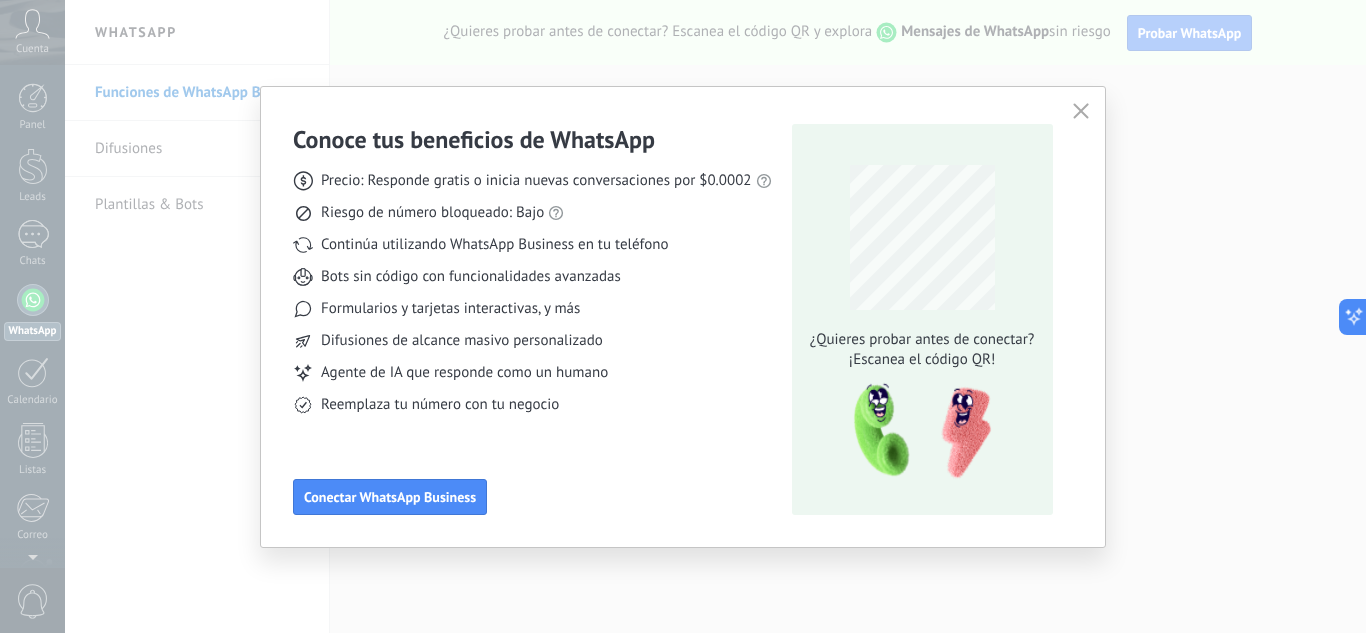 click at bounding box center [1081, 111] 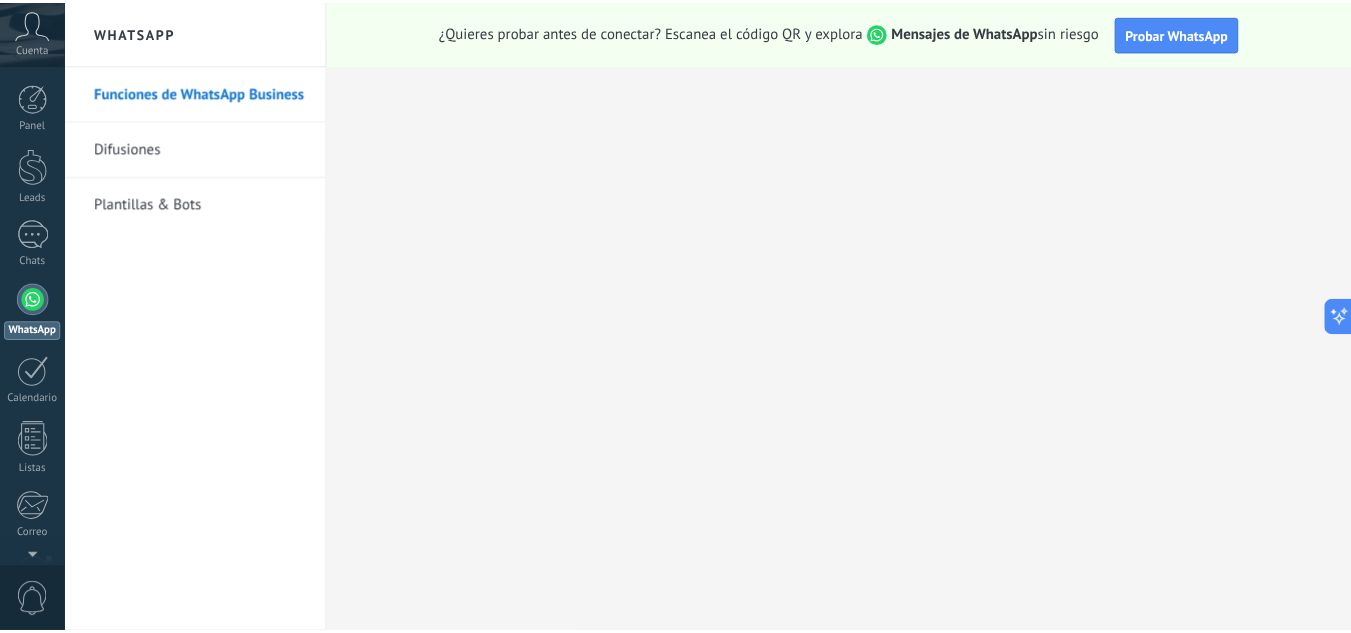 scroll, scrollTop: 199, scrollLeft: 0, axis: vertical 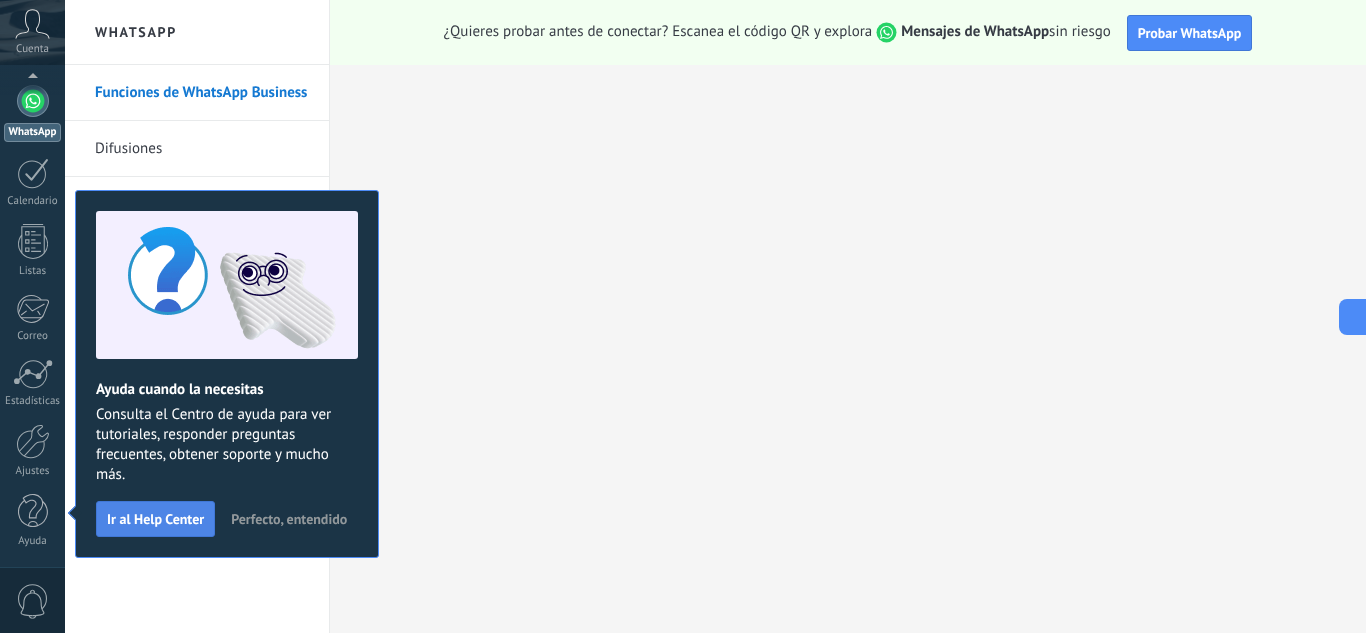click on "Ir al Help Center" at bounding box center [155, 519] 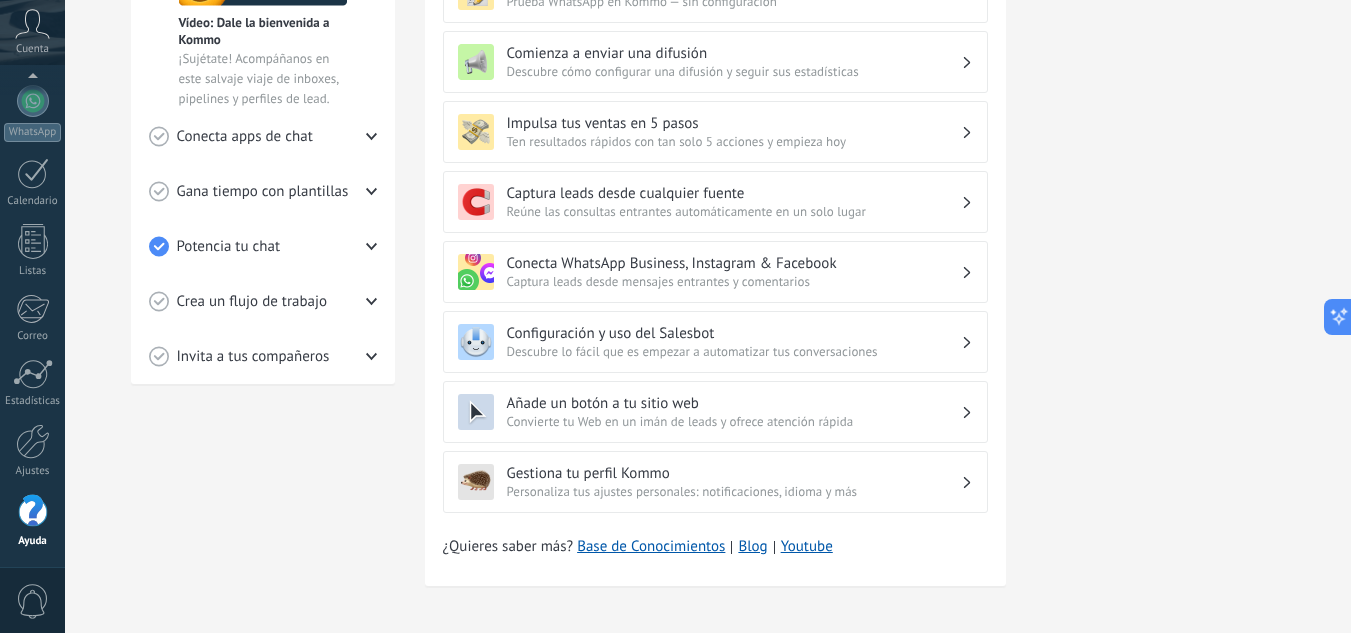 scroll, scrollTop: 534, scrollLeft: 0, axis: vertical 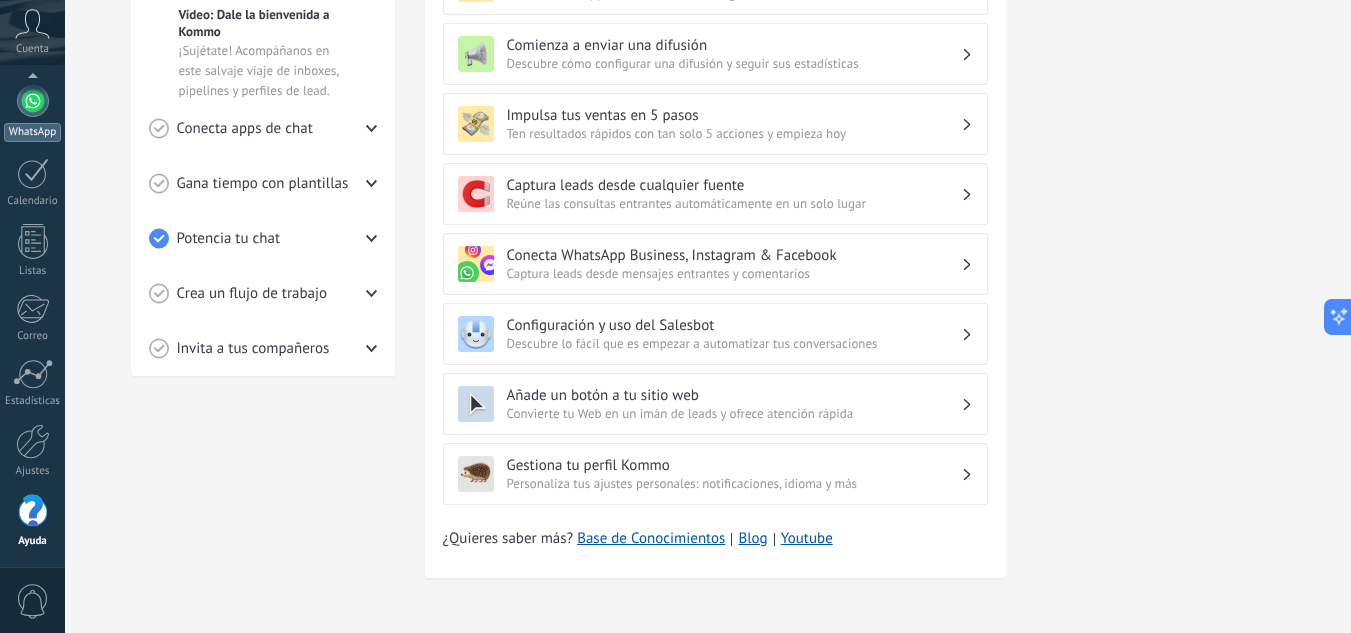 click on "WhatsApp" at bounding box center (32, 132) 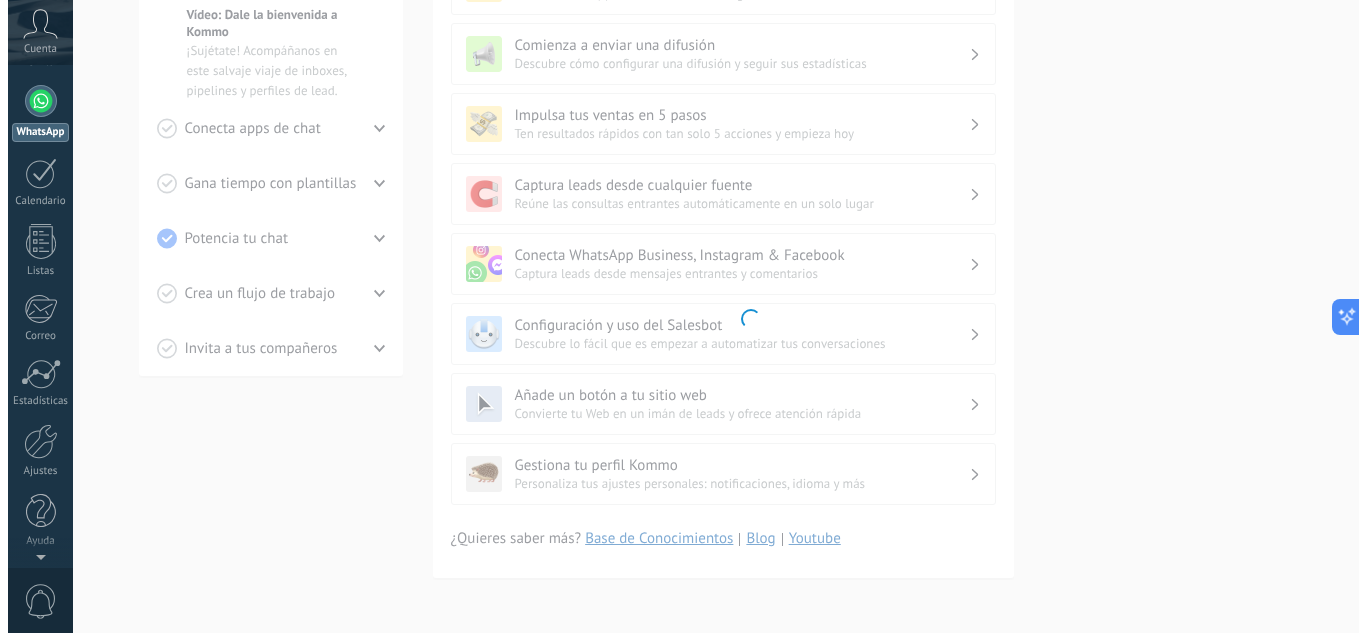 scroll, scrollTop: 0, scrollLeft: 0, axis: both 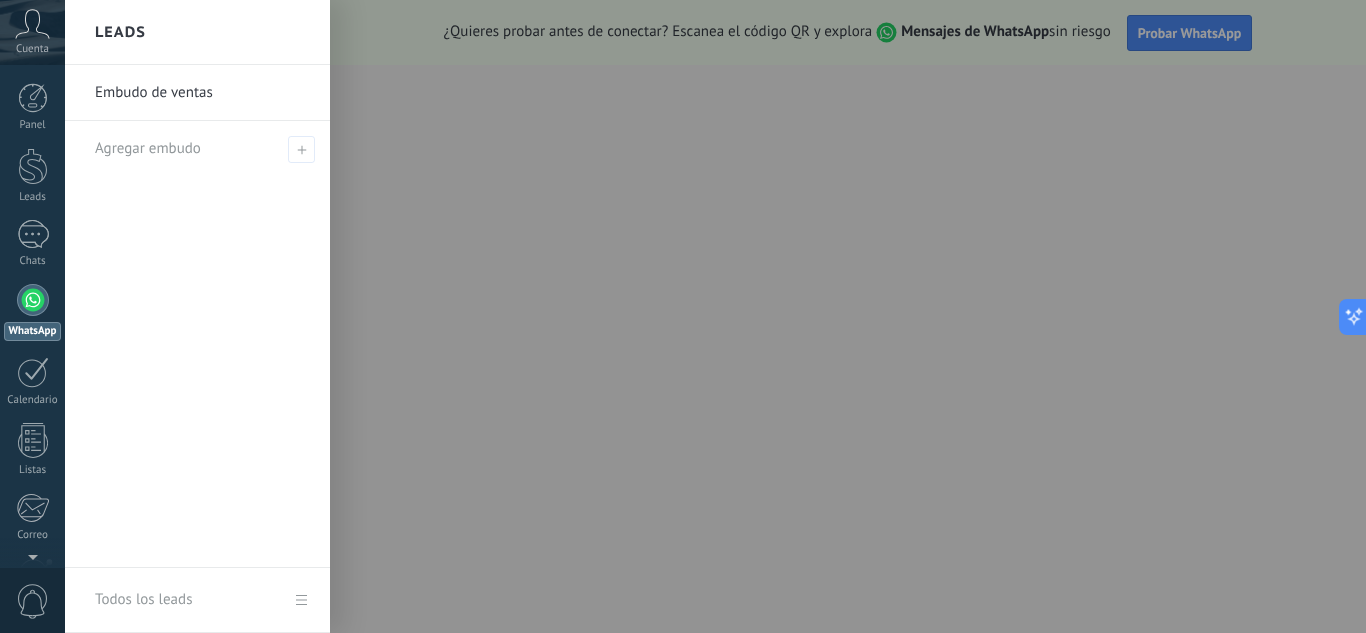 click at bounding box center [748, 316] 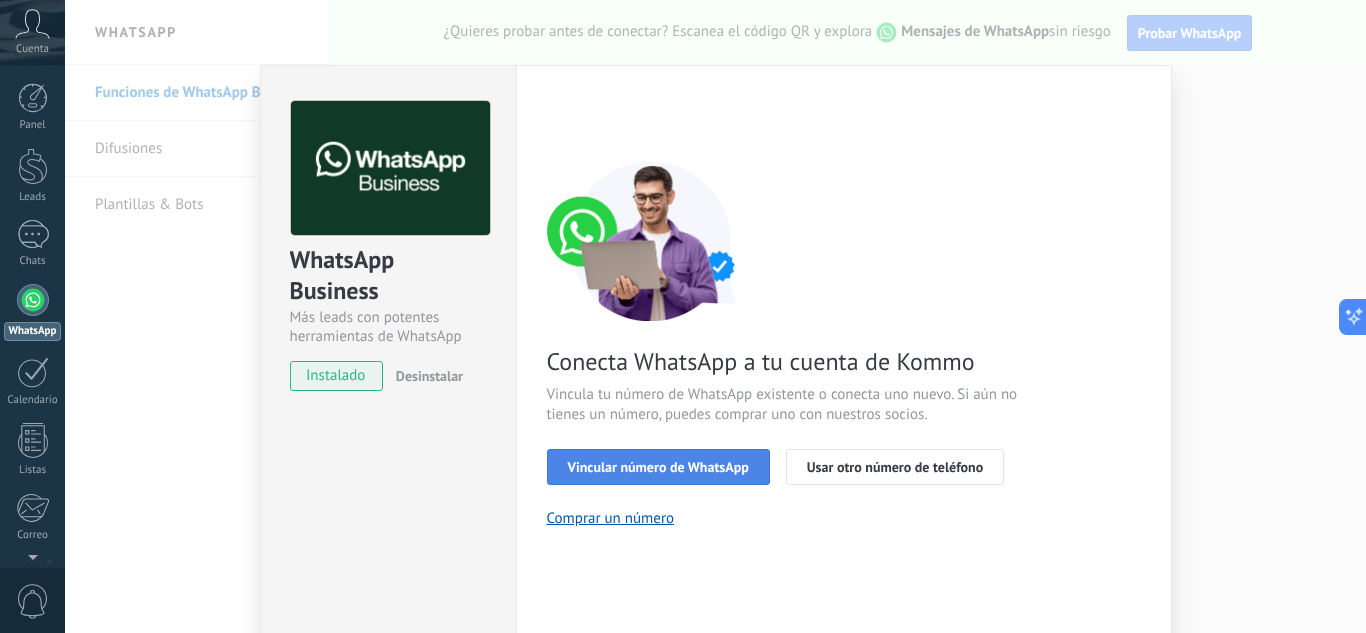 click on "Vincular número de WhatsApp" at bounding box center (658, 467) 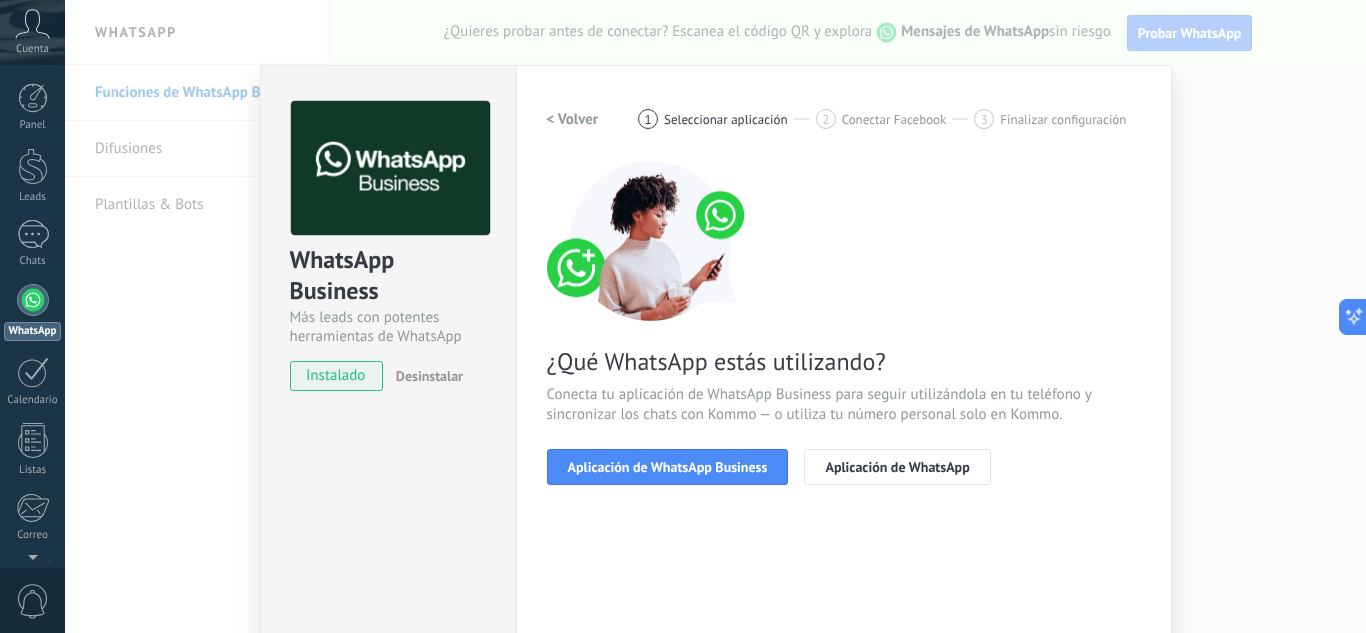 click on "Aplicación de WhatsApp Business" at bounding box center [668, 467] 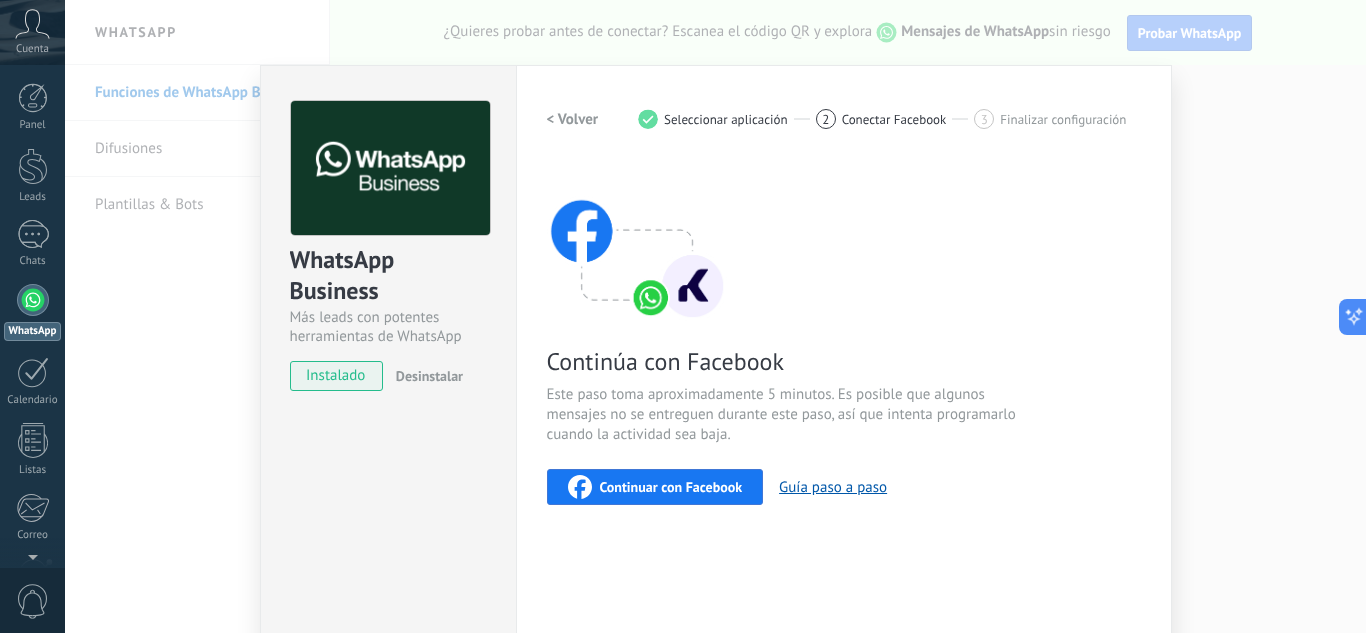 click on "Continuar con Facebook" at bounding box center [671, 487] 